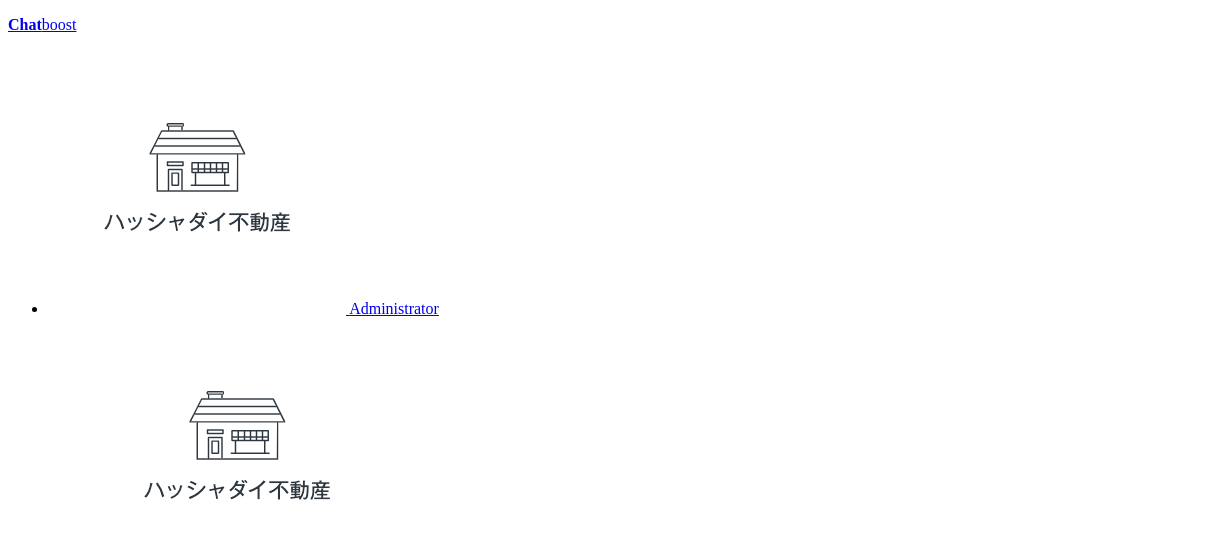 scroll, scrollTop: 74, scrollLeft: 0, axis: vertical 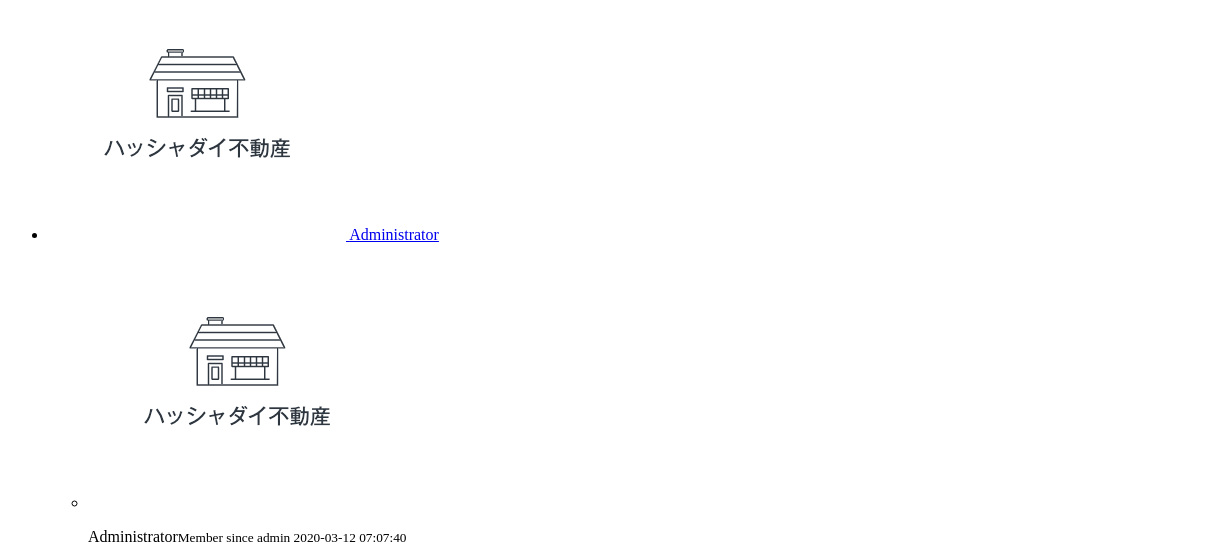 click on "次へ" at bounding box center (24, 801) 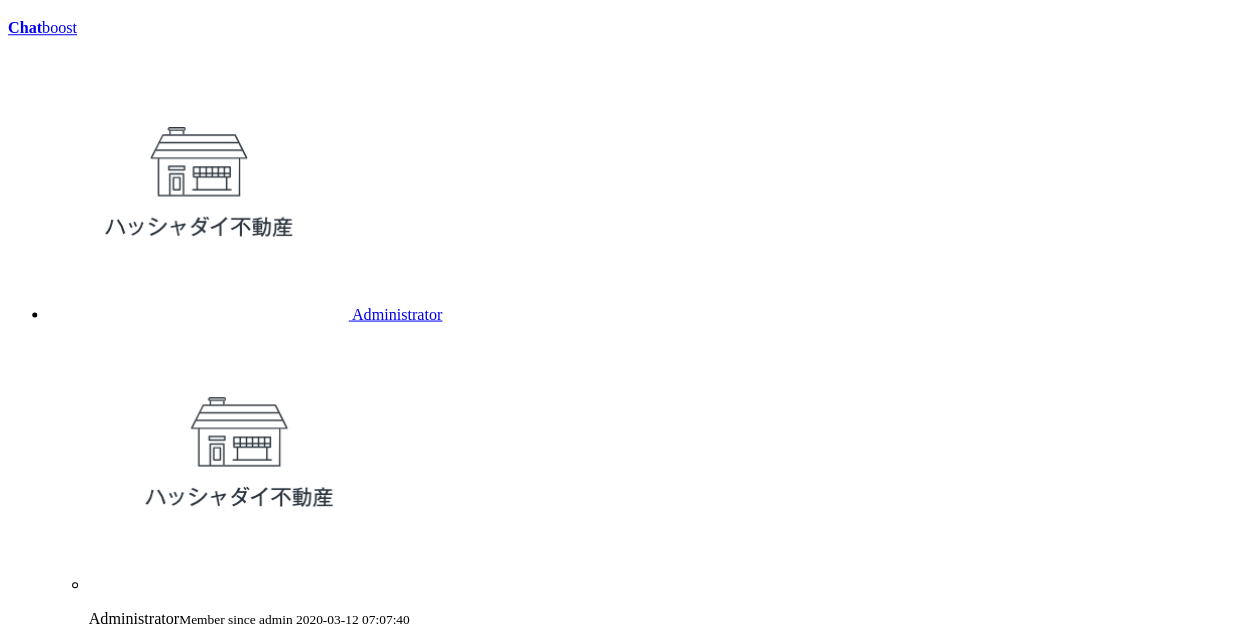 scroll, scrollTop: 0, scrollLeft: 0, axis: both 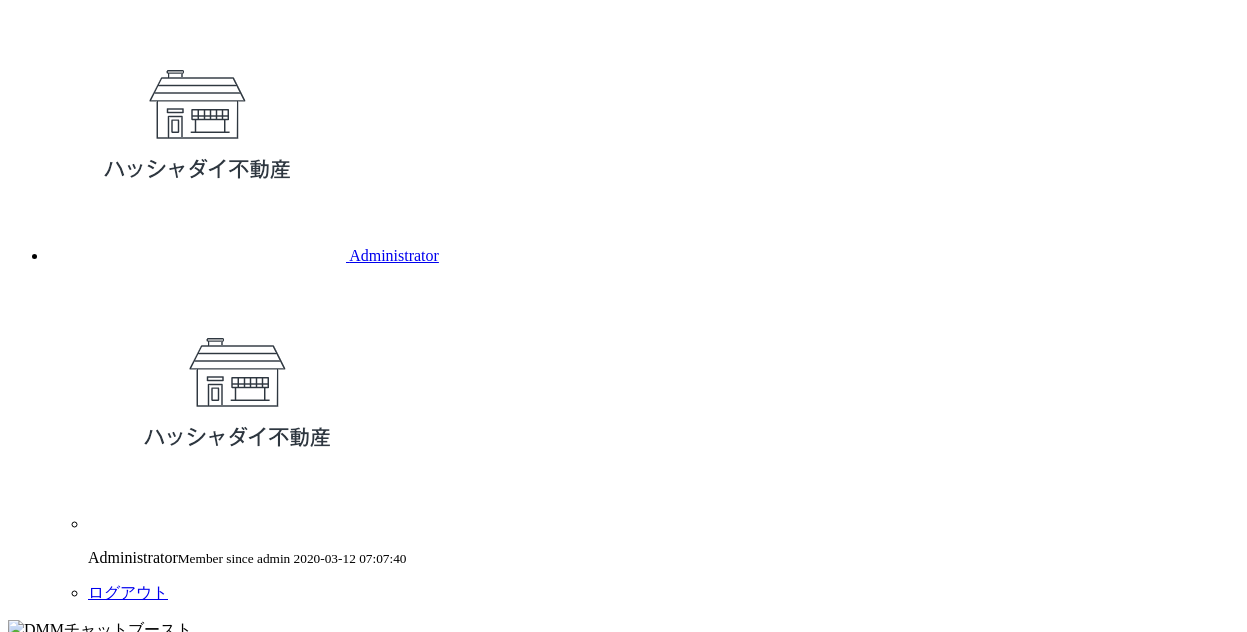 click on "有効友達7000人迄: 1000人毎に¥10000追加
有効友達7000人以降: 7000人超過分1人毎に¥5追加" at bounding box center [663, 888] 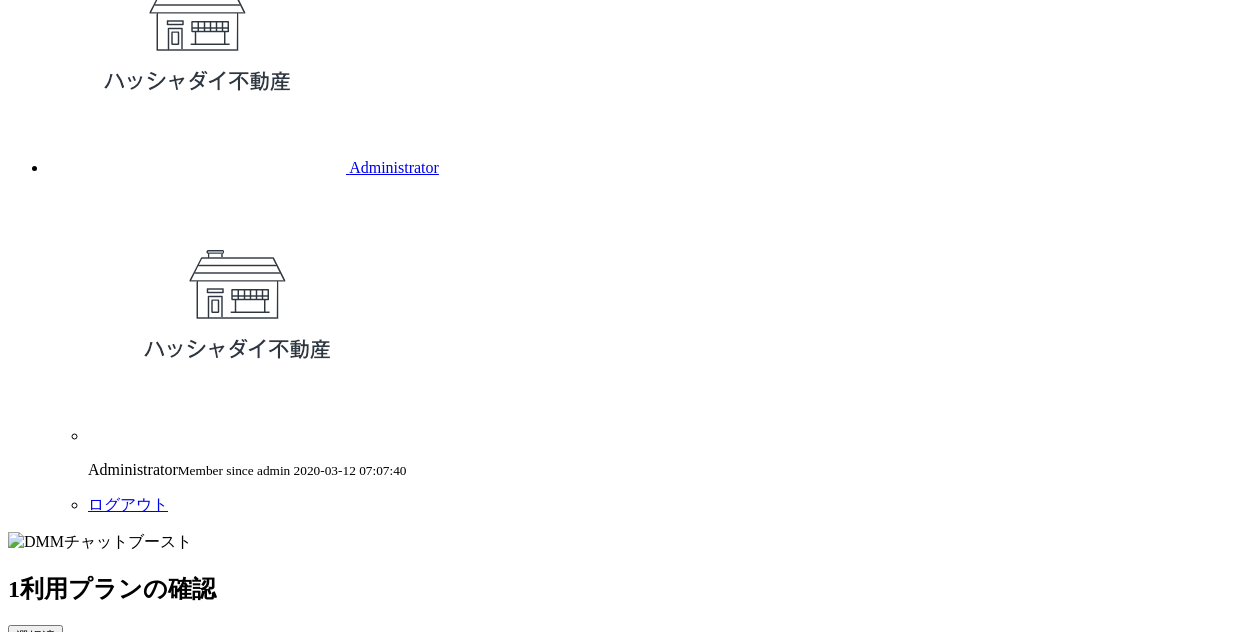 click on "次へ" at bounding box center (29, 974) 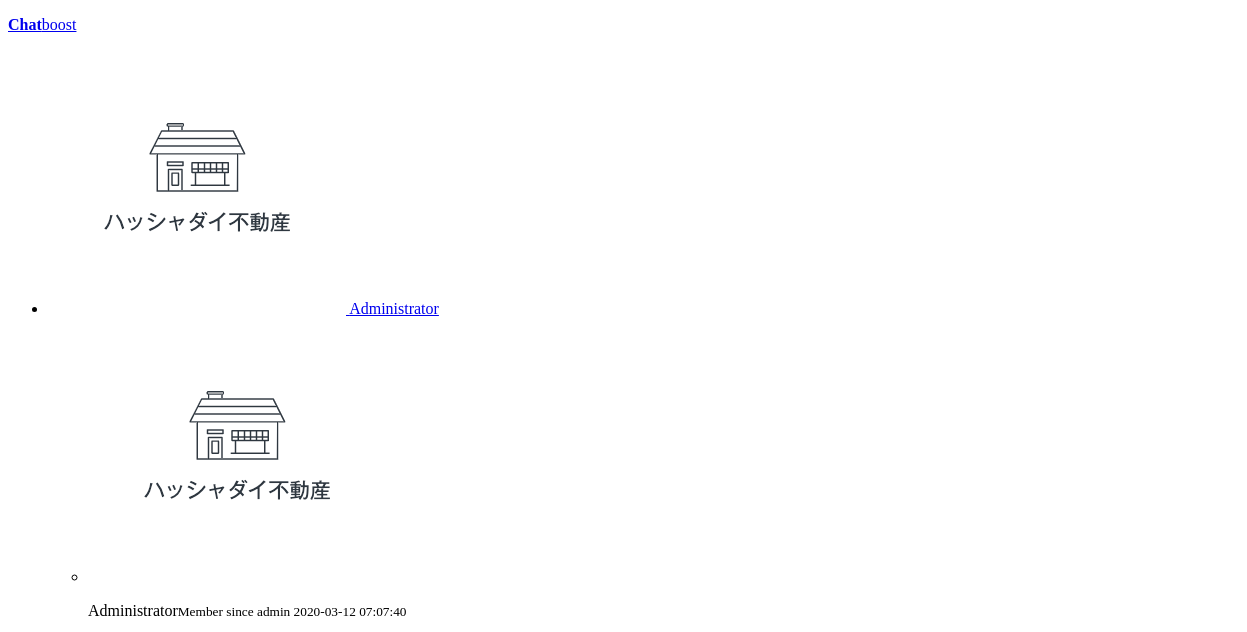 scroll, scrollTop: 0, scrollLeft: 0, axis: both 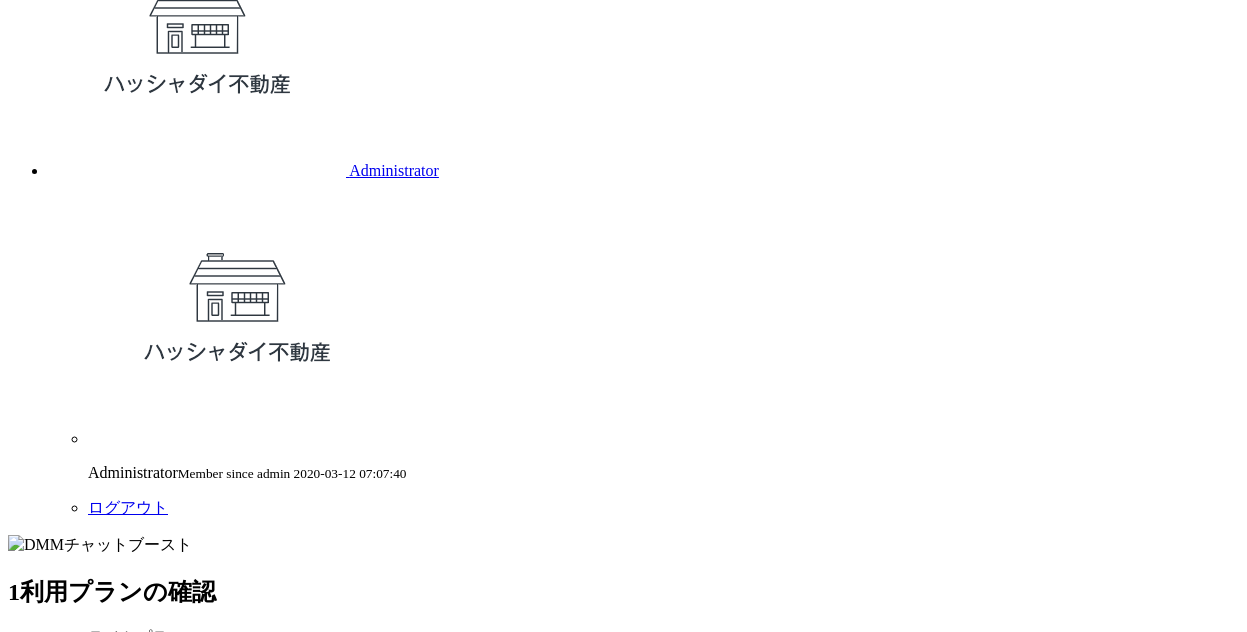 click on "選択する" at bounding box center (122, 703) 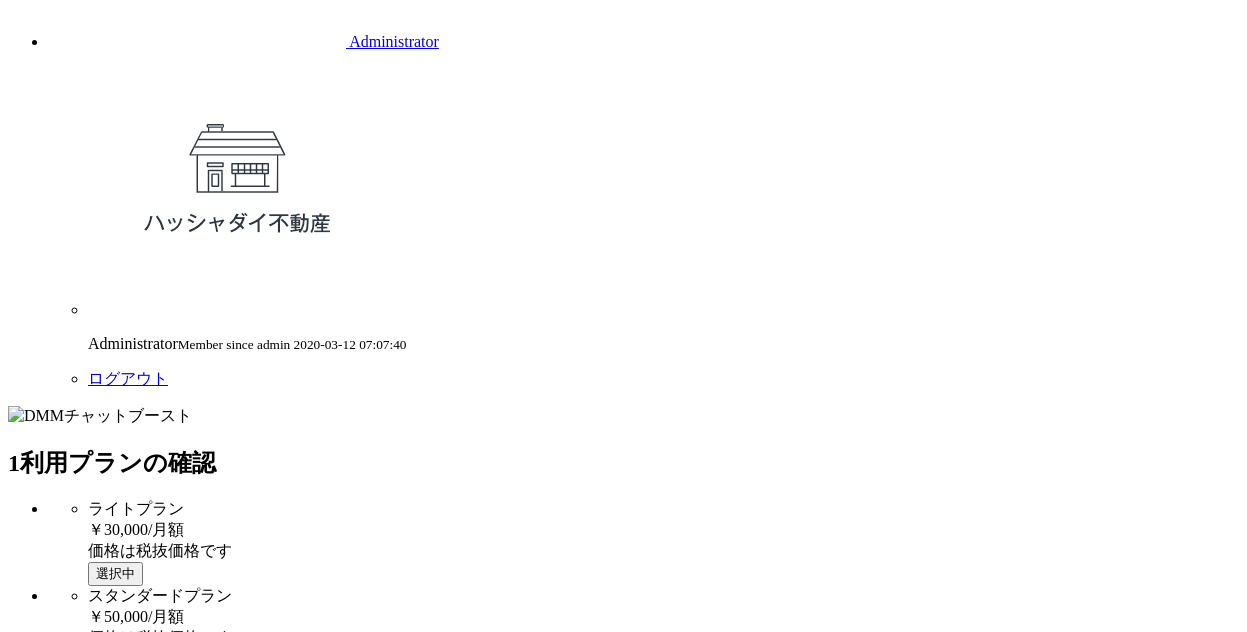 click on "次へ" at bounding box center (145, 1043) 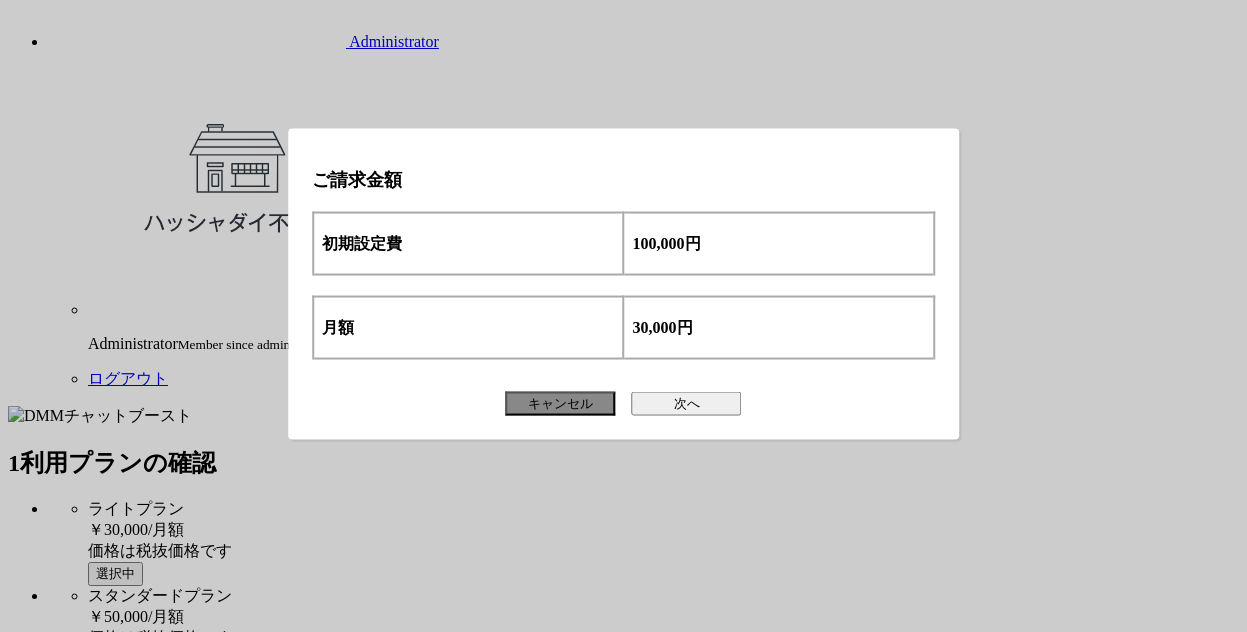 click on "次へ" at bounding box center (687, 404) 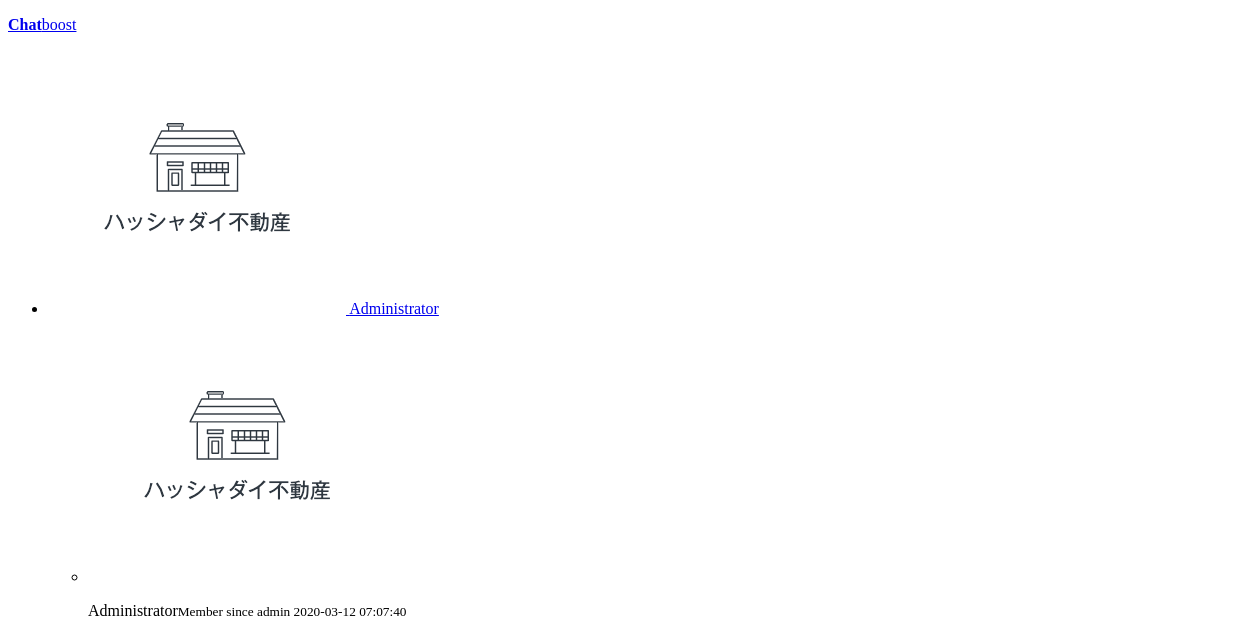scroll, scrollTop: 0, scrollLeft: 0, axis: both 